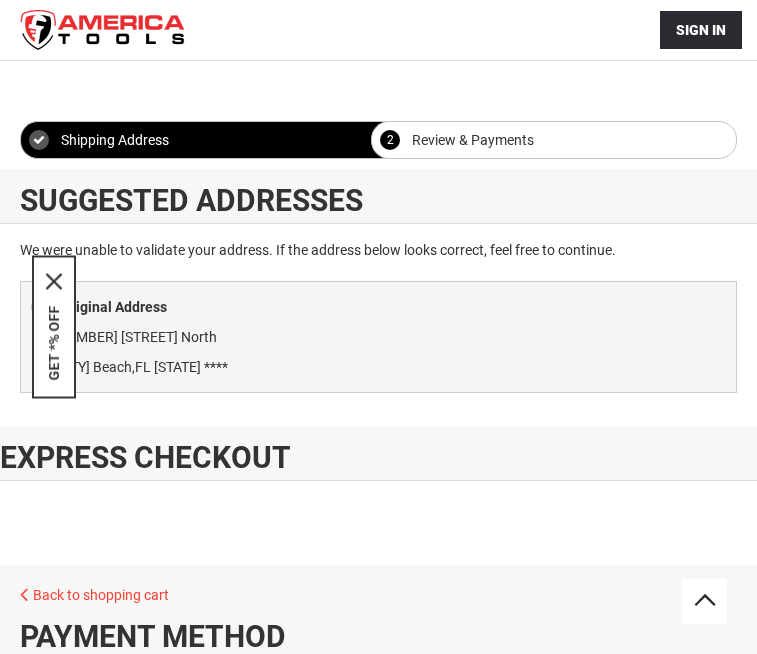 select on "**" 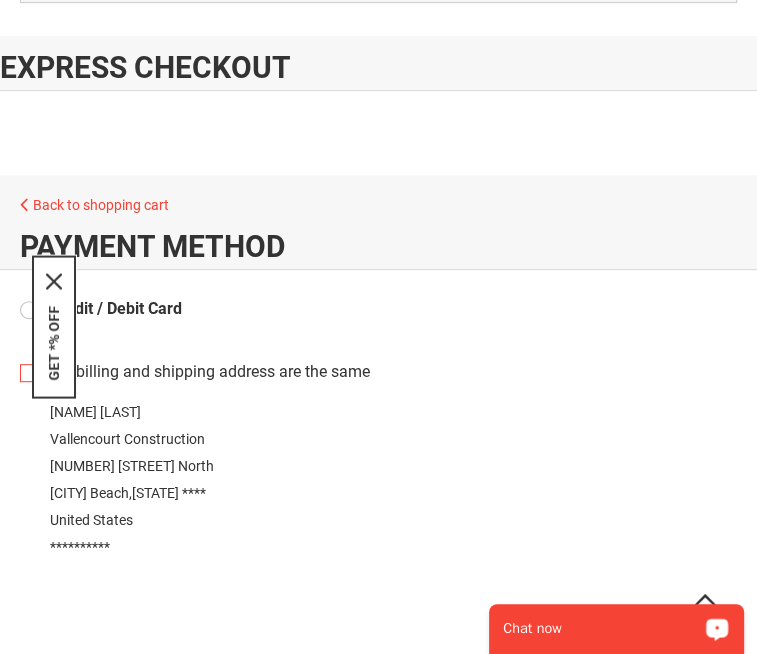 scroll, scrollTop: 0, scrollLeft: 0, axis: both 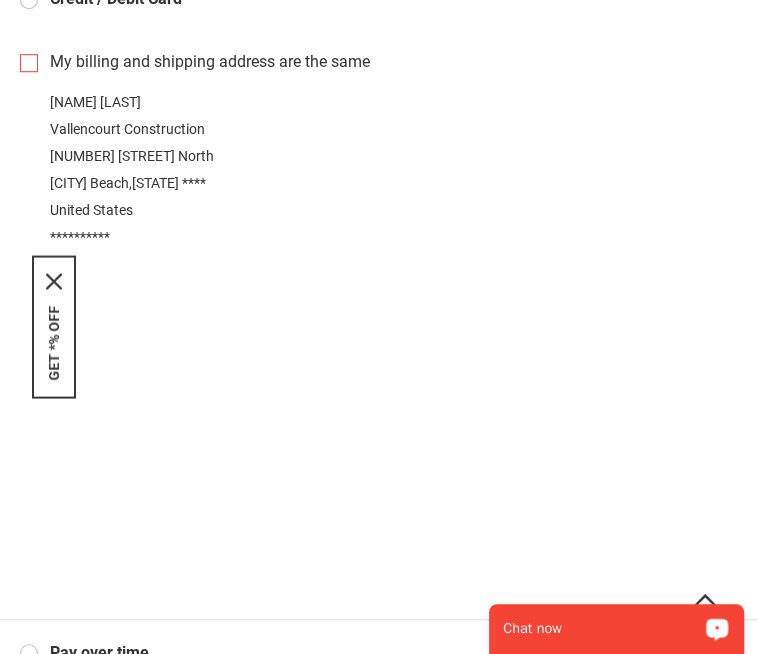 click on "My billing and shipping address are the same" at bounding box center [378, 62] 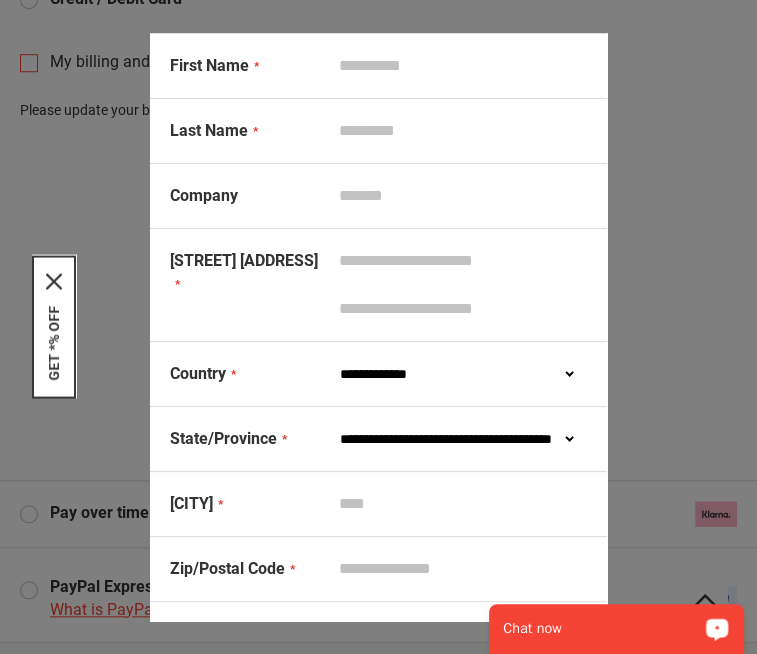 click on "First Name" at bounding box center (458, 66) 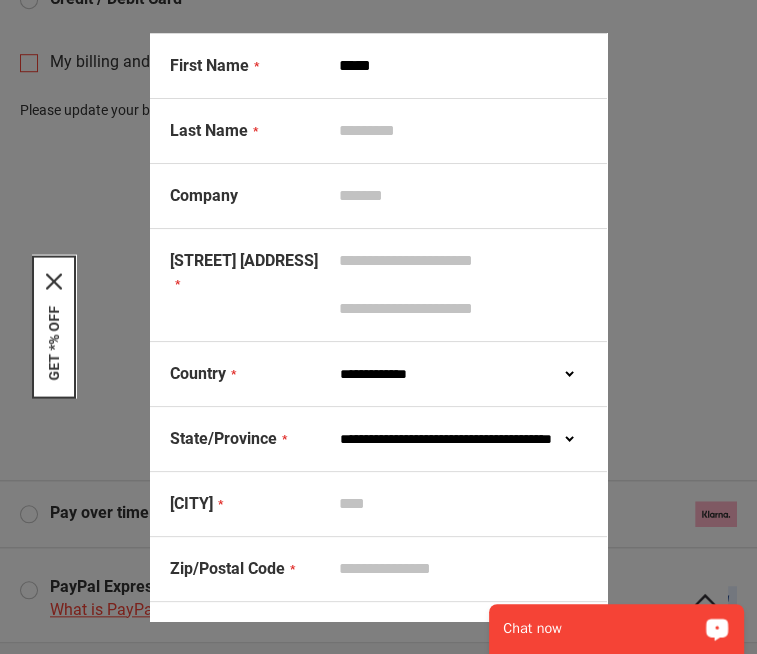 type on "*******" 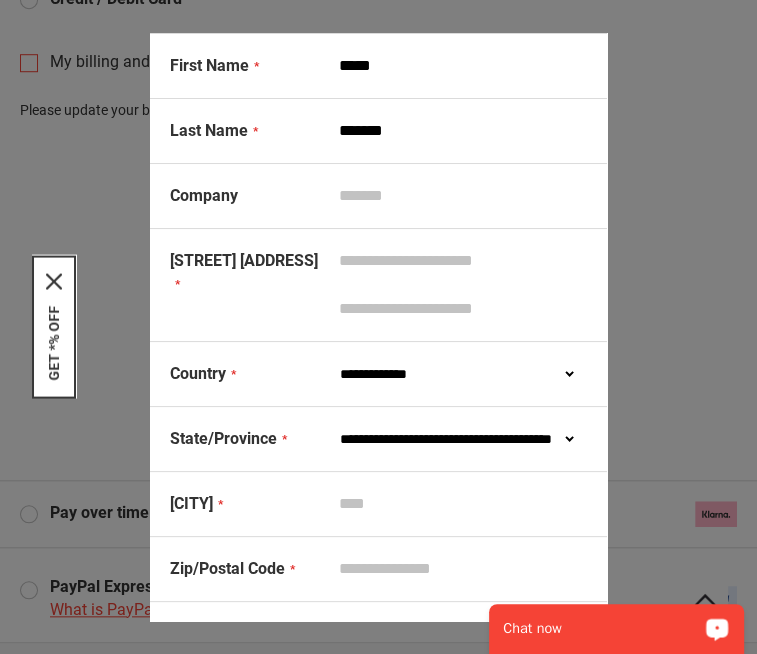 type on "**********" 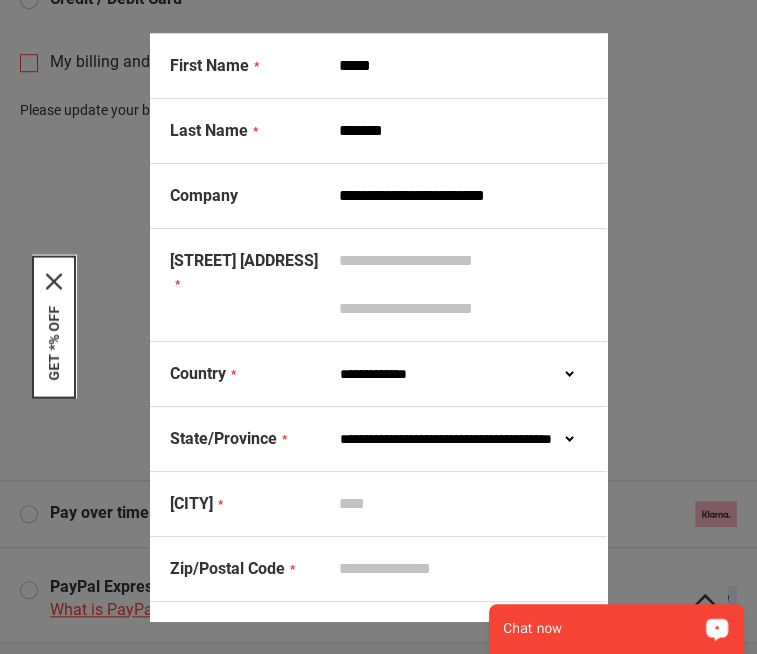 type on "**********" 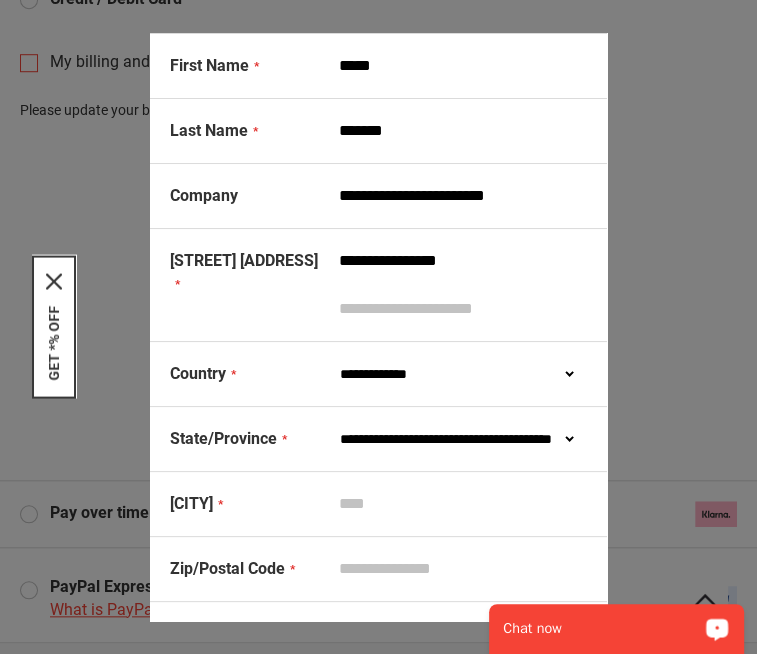 select on "**" 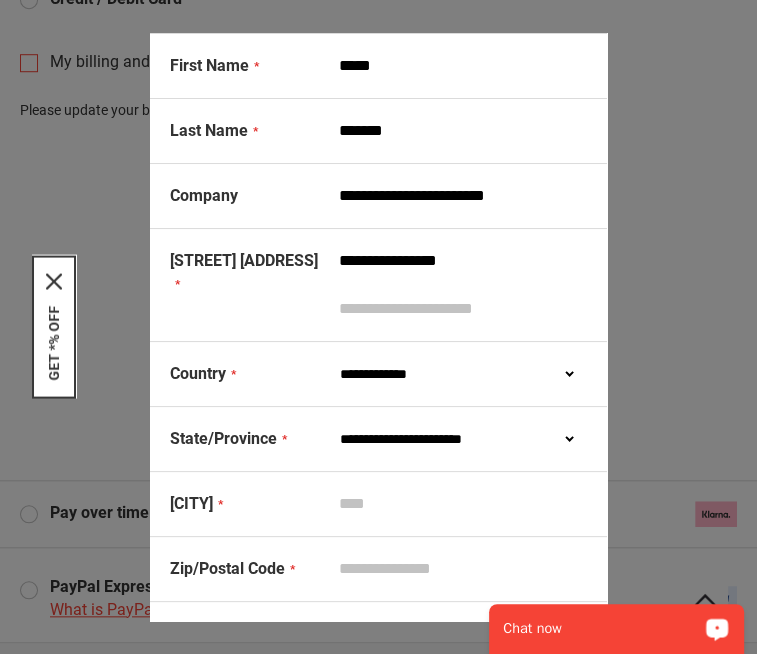 type on "**********" 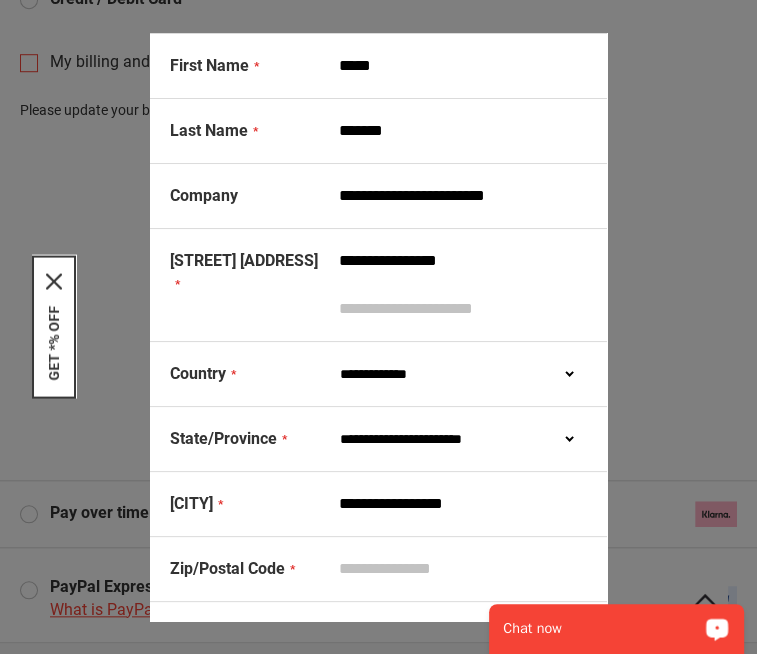 type on "*****" 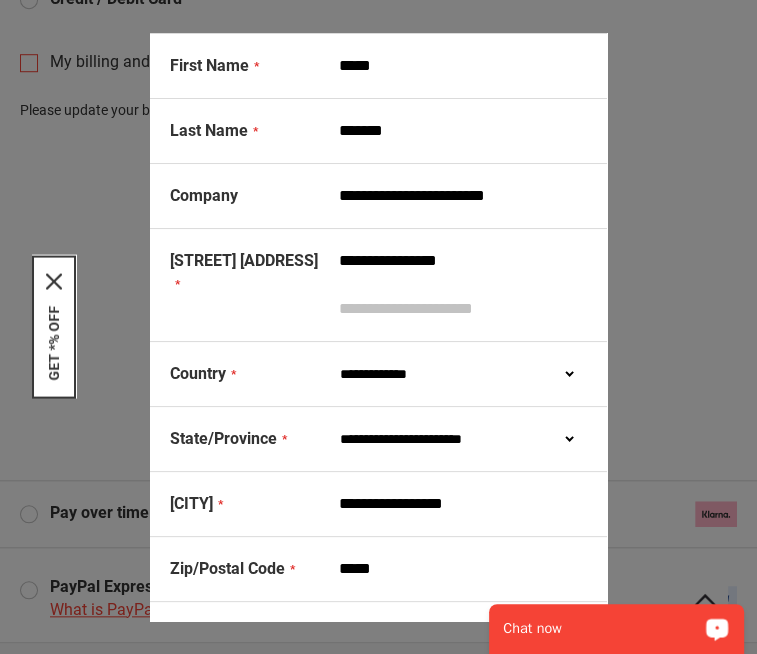 type on "**********" 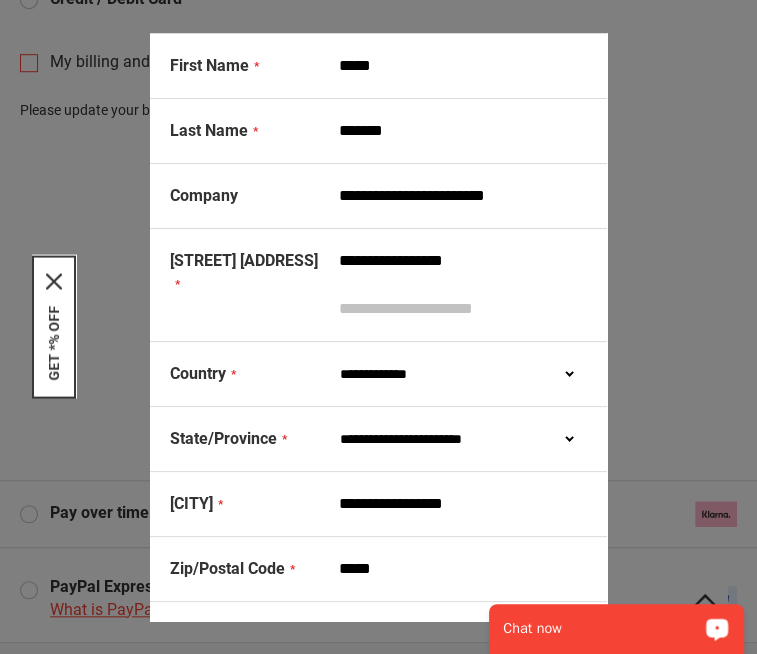 type on "**********" 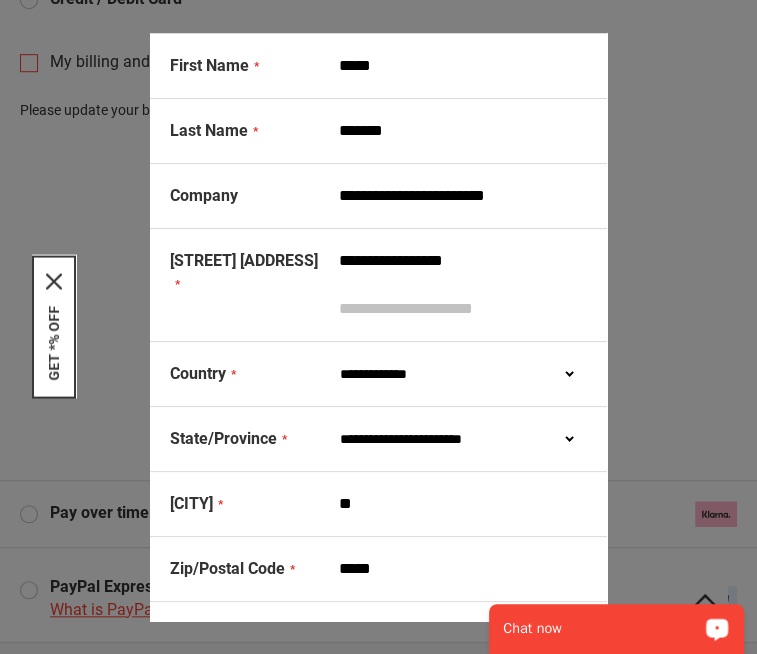 type on "*" 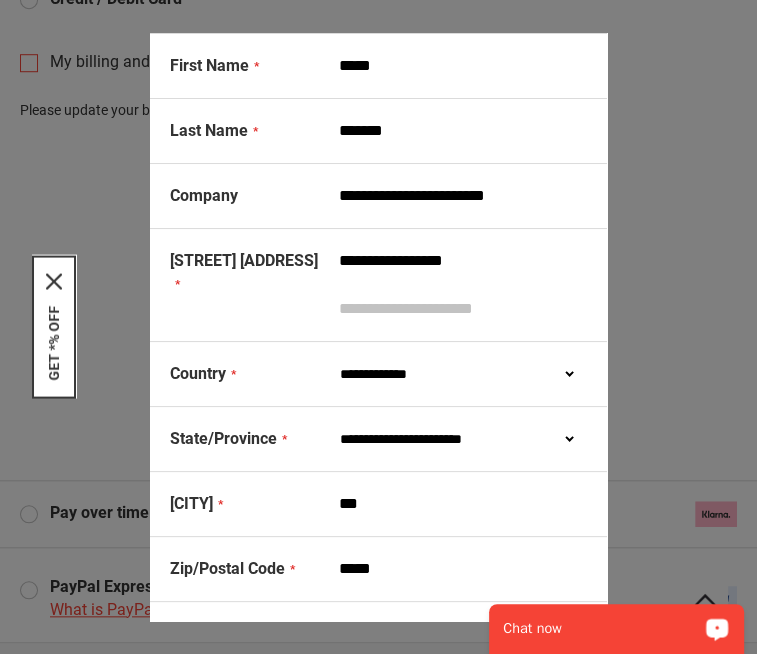 type on "**********" 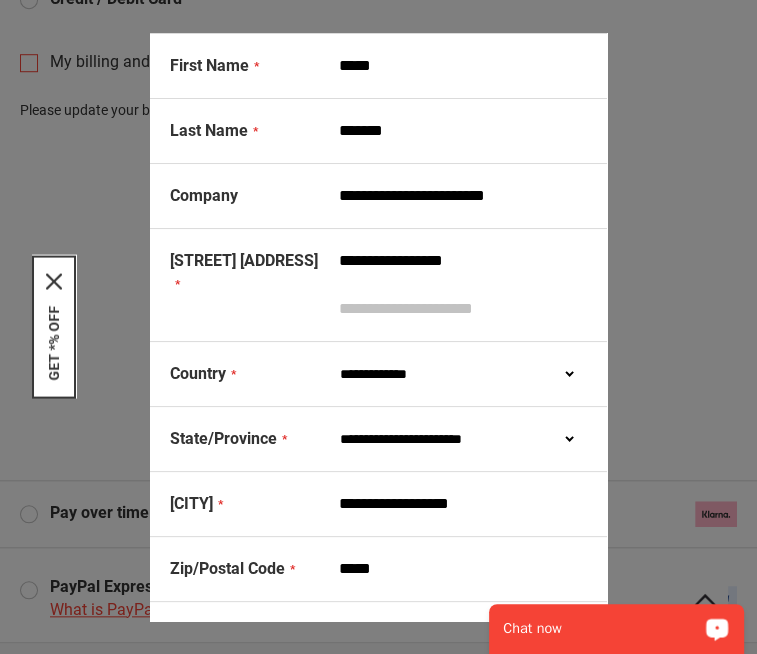 click on "*****" at bounding box center [458, 569] 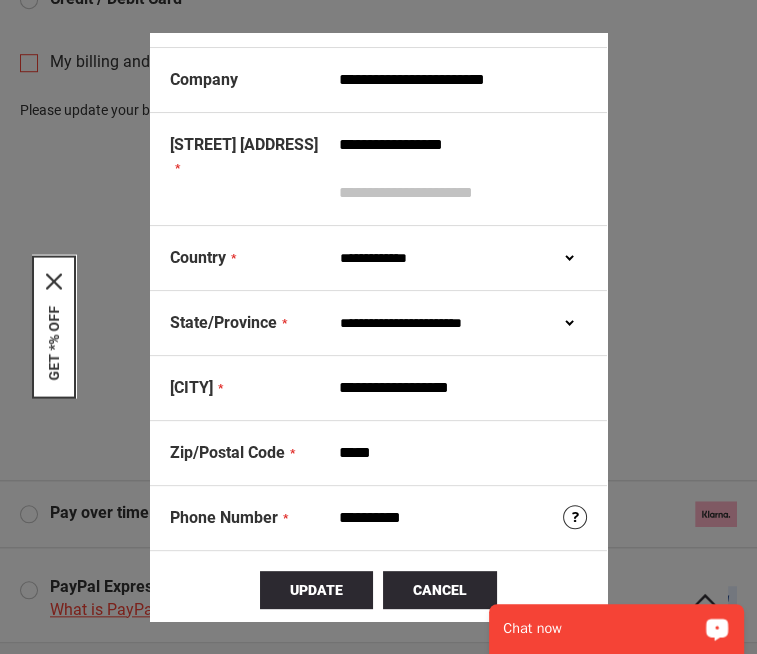 scroll, scrollTop: 121, scrollLeft: 0, axis: vertical 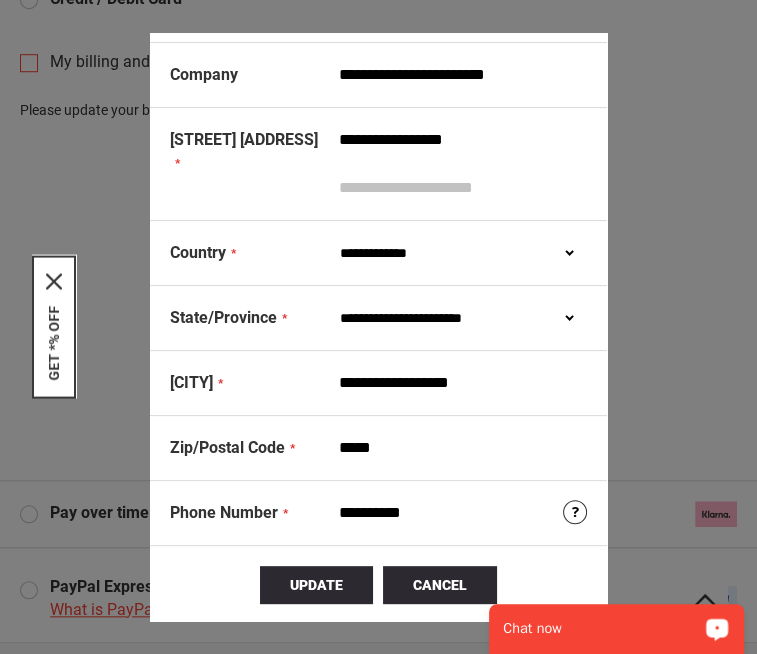 type on "*****" 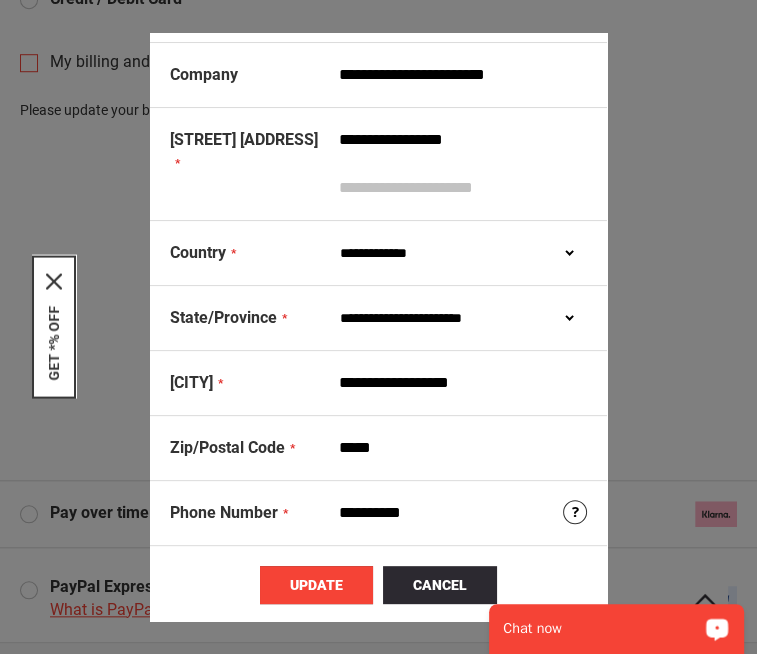 type on "**********" 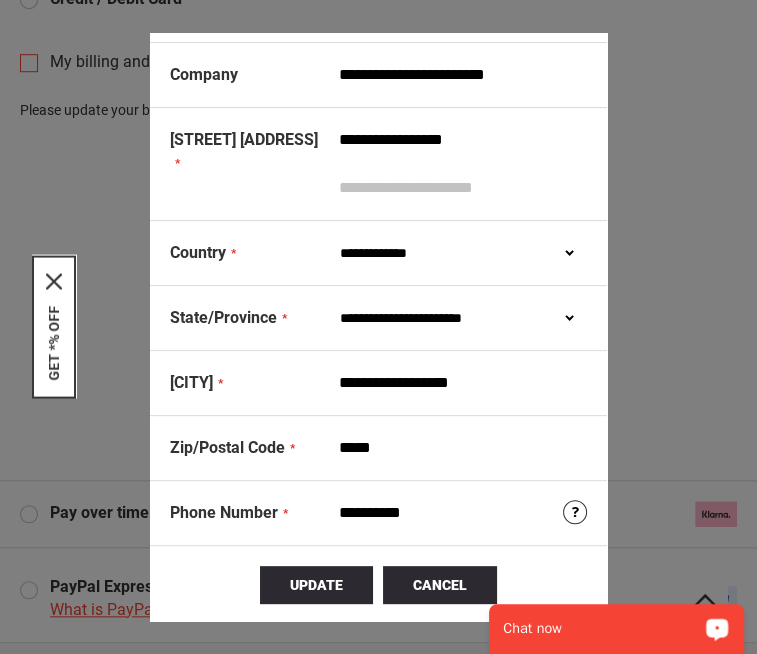 click on "Update" at bounding box center (316, 585) 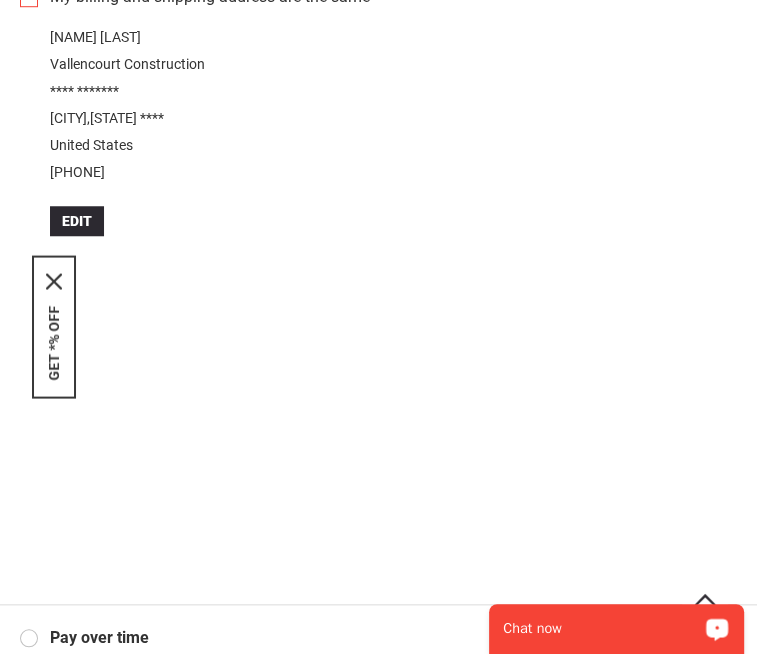 scroll, scrollTop: 800, scrollLeft: 0, axis: vertical 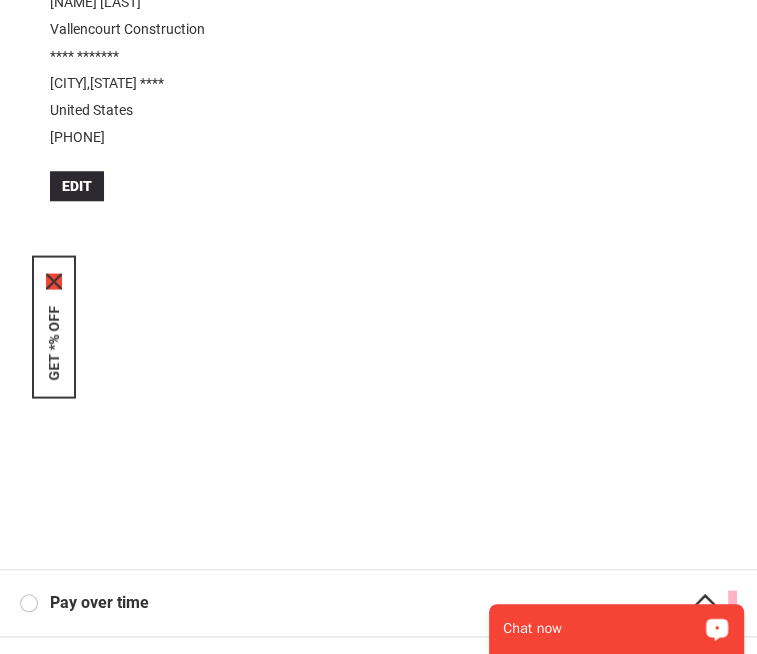 click 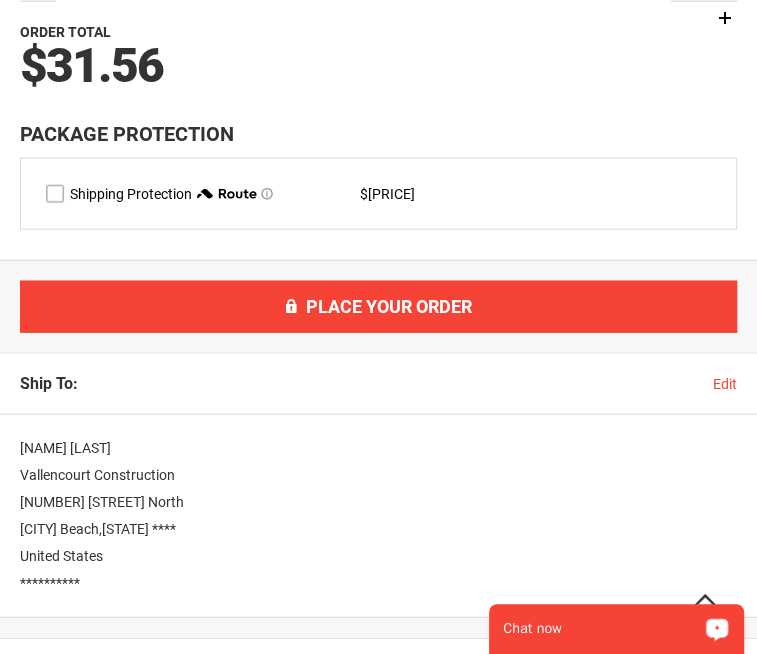 scroll, scrollTop: 2200, scrollLeft: 0, axis: vertical 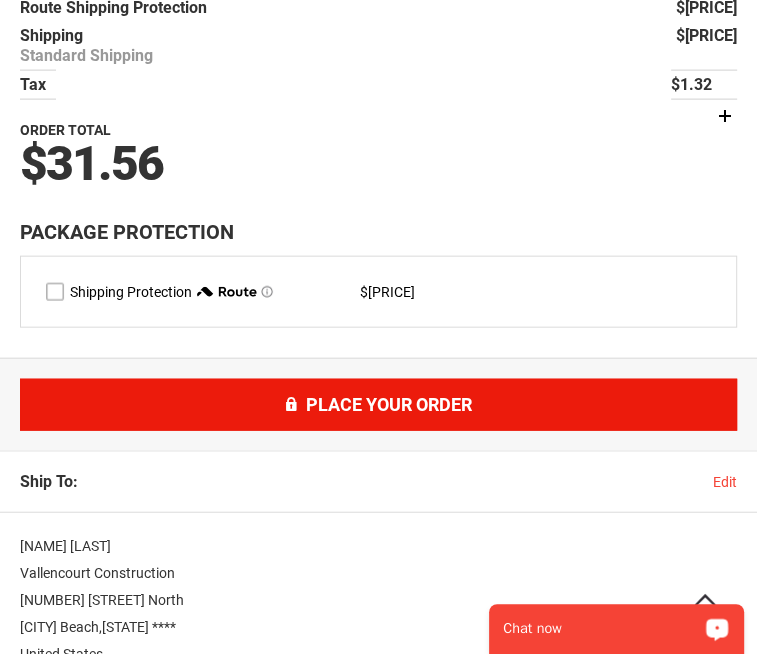 click on "Place Your Order" at bounding box center (389, 404) 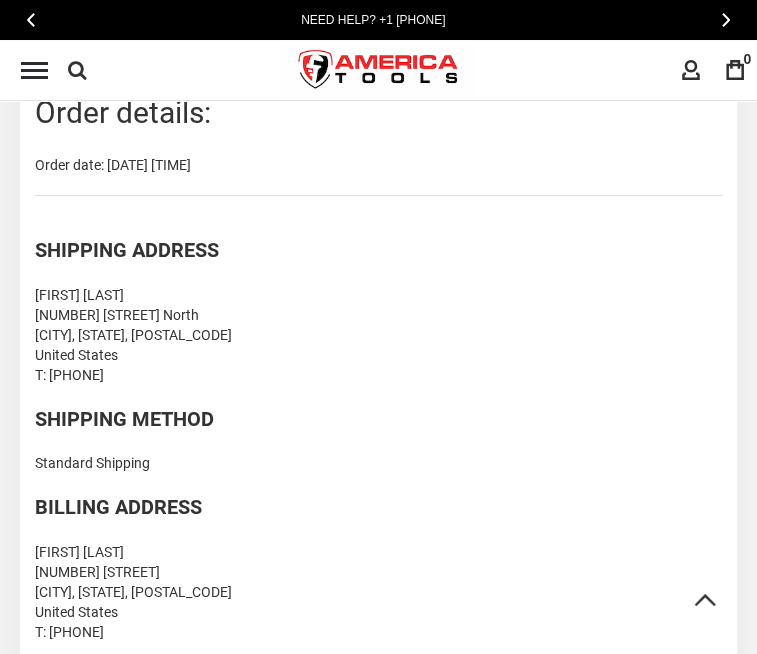 scroll, scrollTop: 500, scrollLeft: 0, axis: vertical 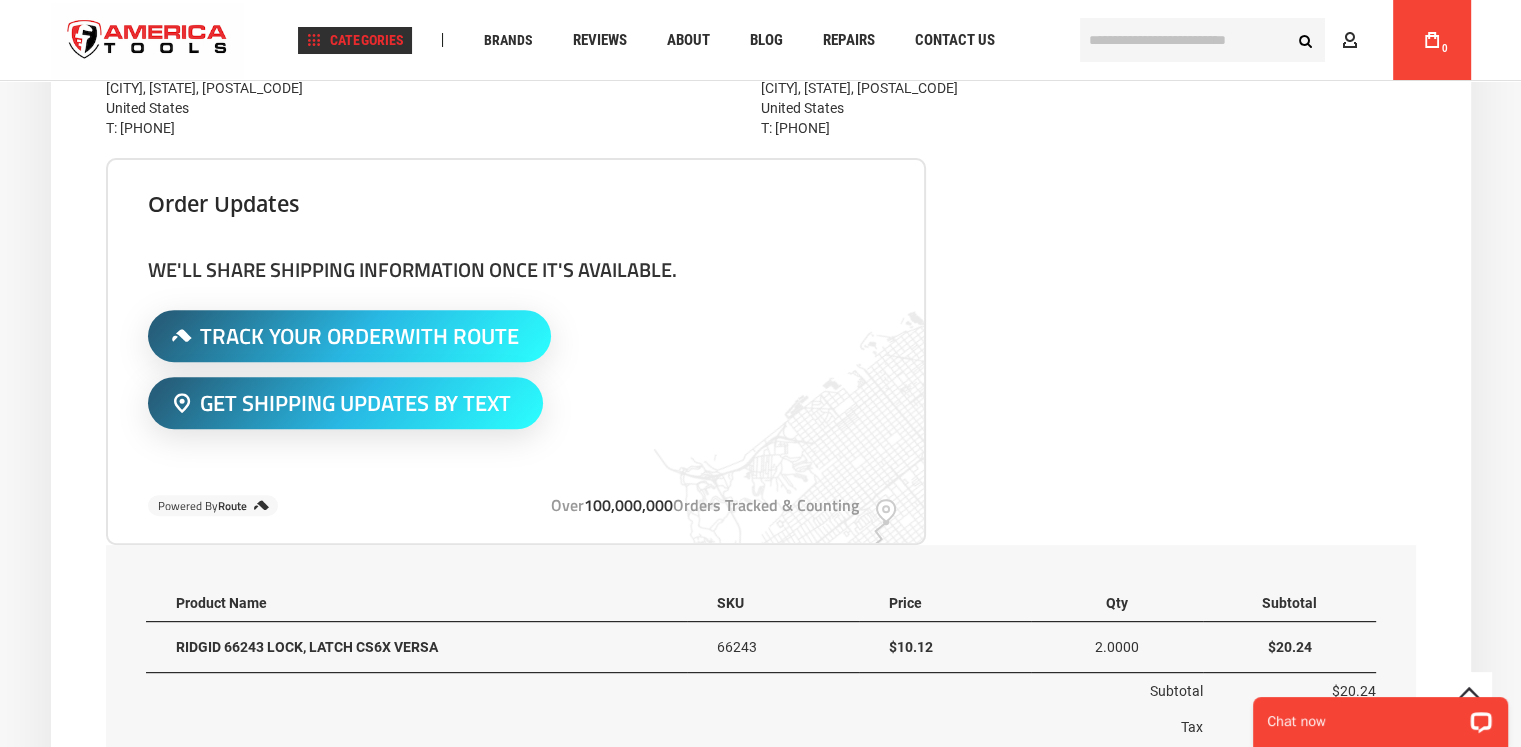 click on "Greenleee Knockouts Bending Power Tools Accessories Electrician's Tools Knockouts" at bounding box center [428, 359] 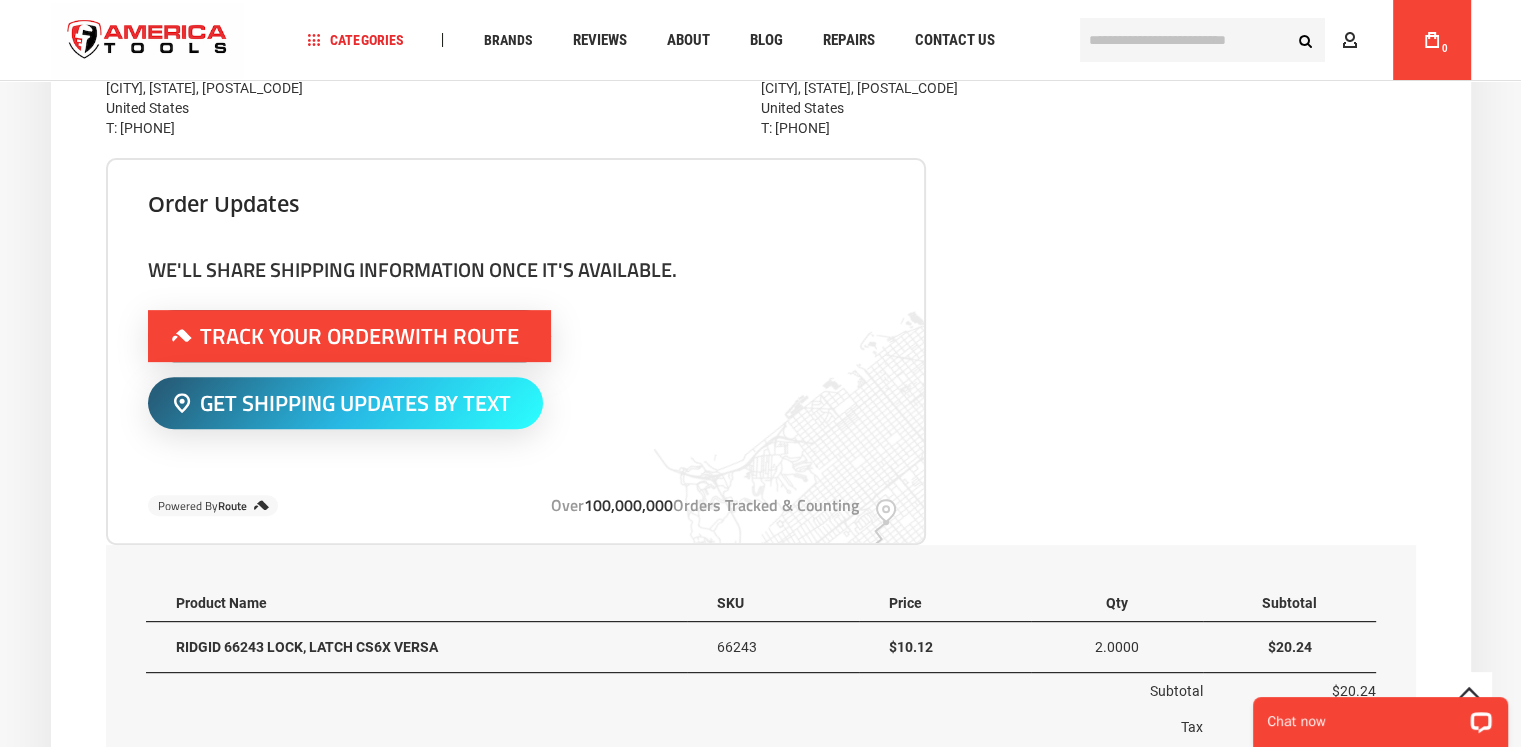 click on "Track Your Order
With Route" at bounding box center (359, 336) 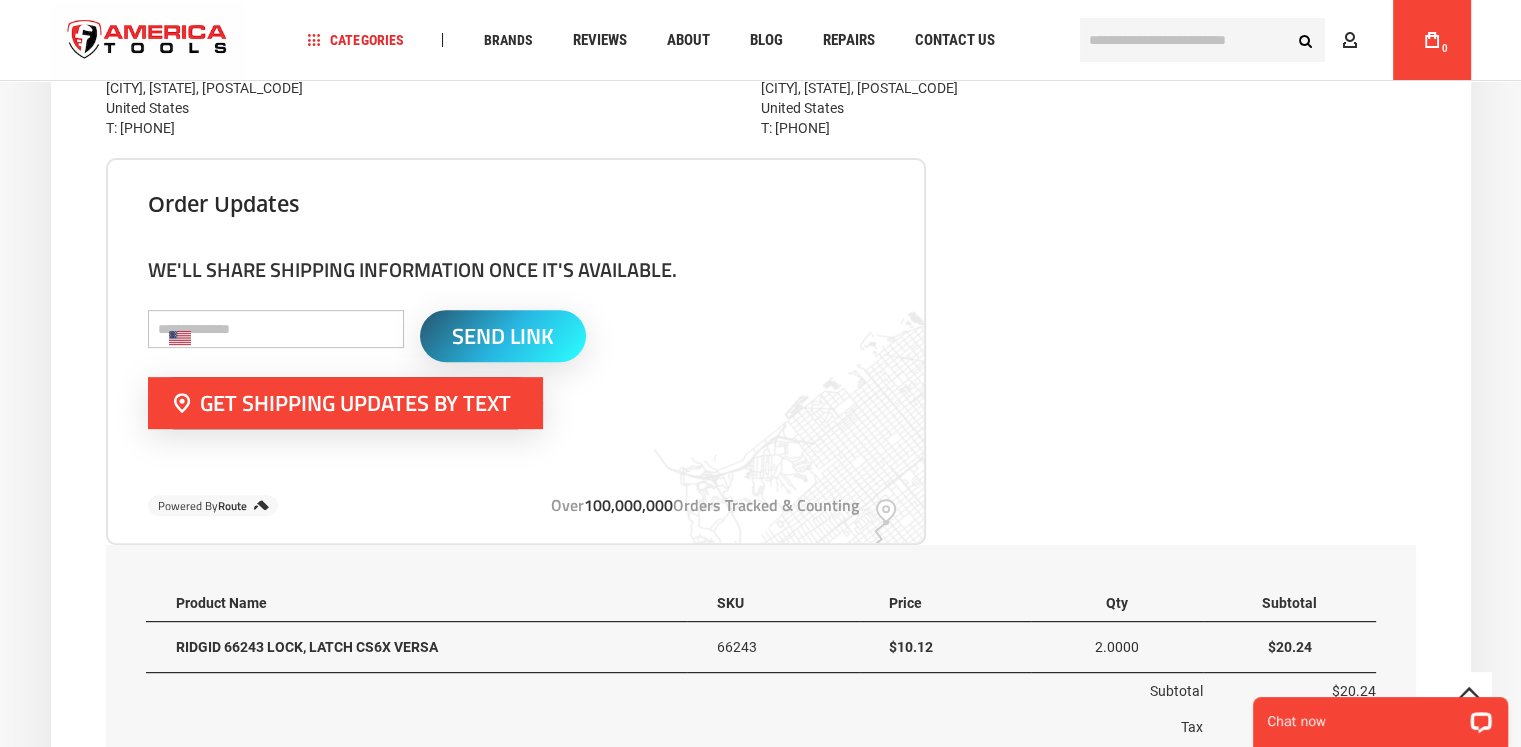 click on "Get Shipping Updates By Text" at bounding box center (355, 403) 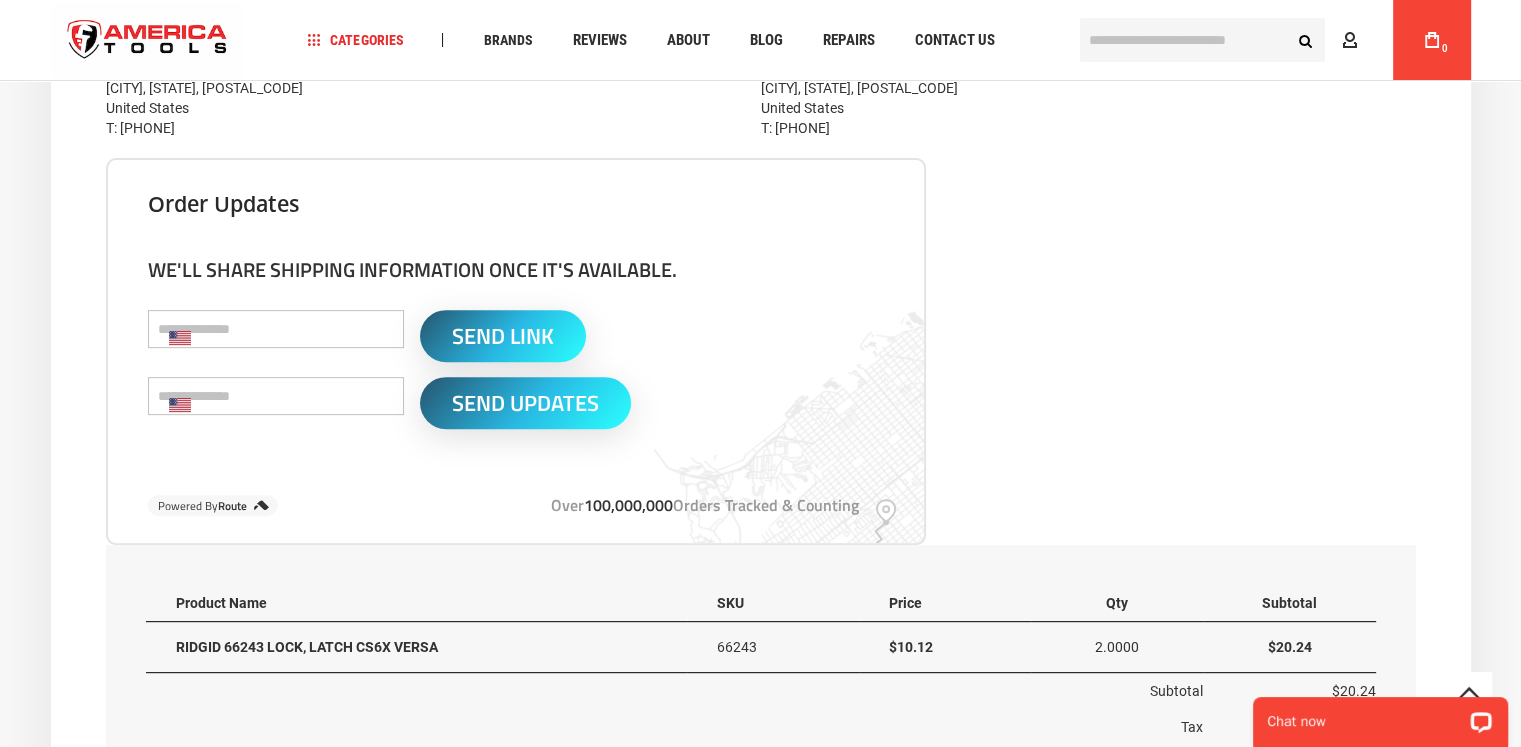 click at bounding box center (276, 396) 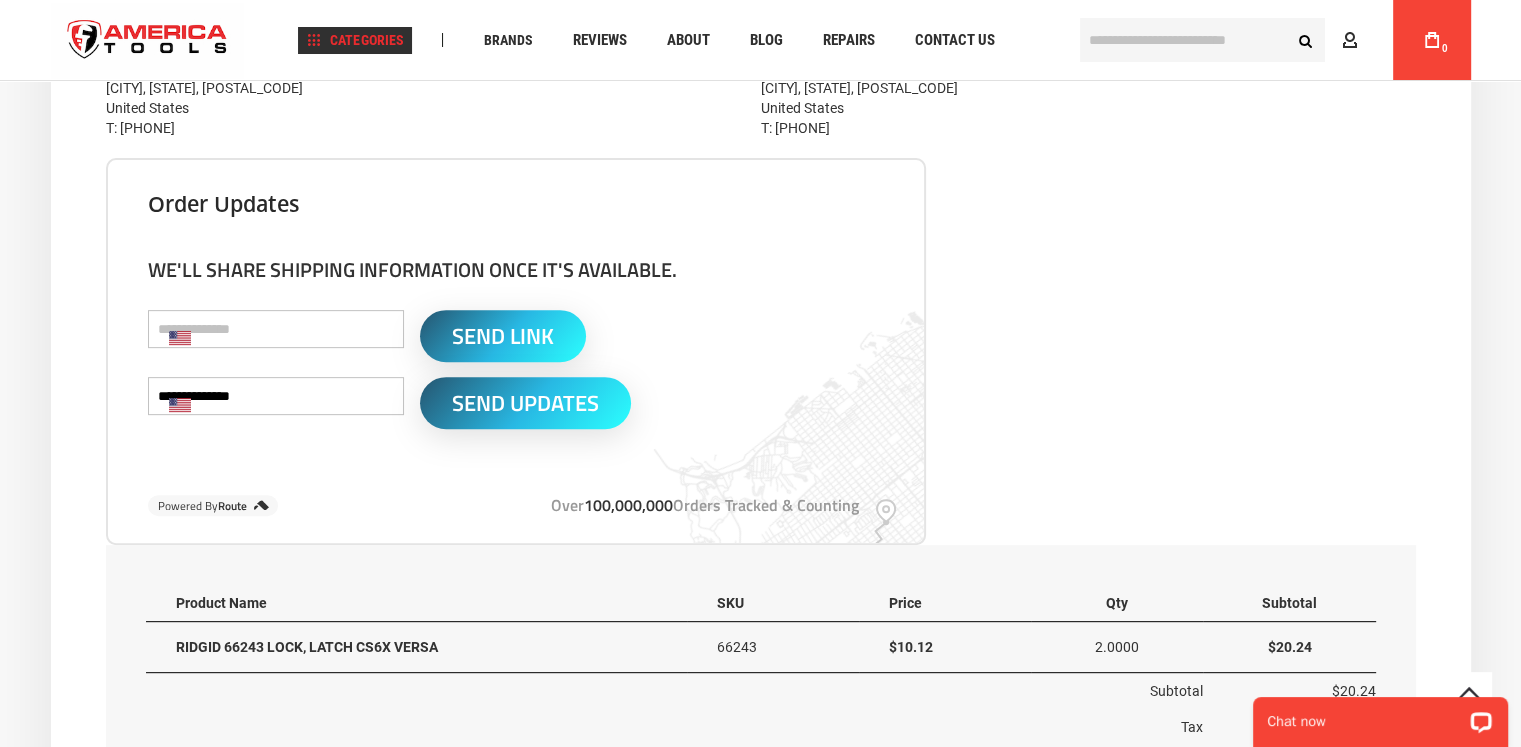 click on "Makita
Saws
Accessories
Air Compressors
Chargers & Batteries Saws Combo Kits Drills" at bounding box center [428, 391] 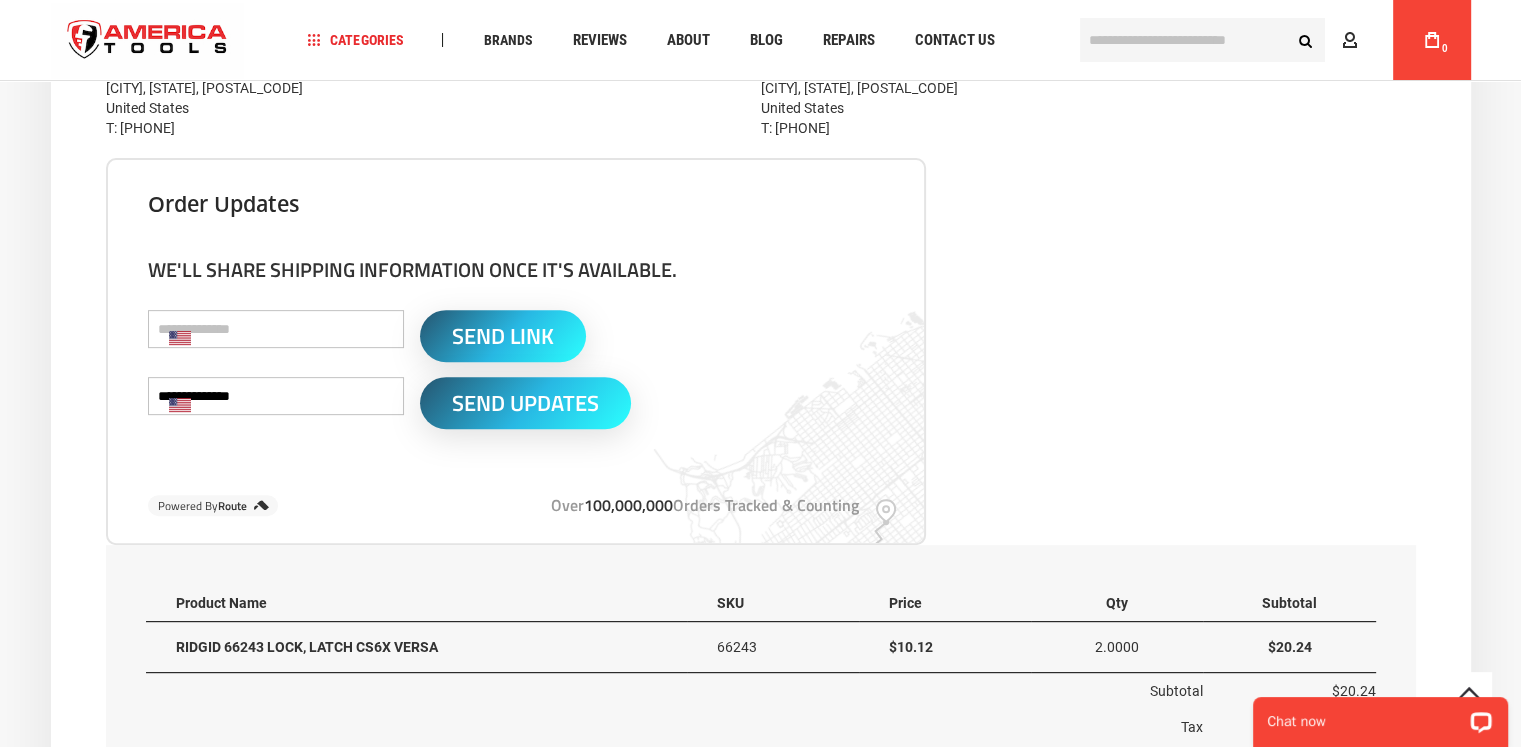 click on "**********" at bounding box center [276, 396] 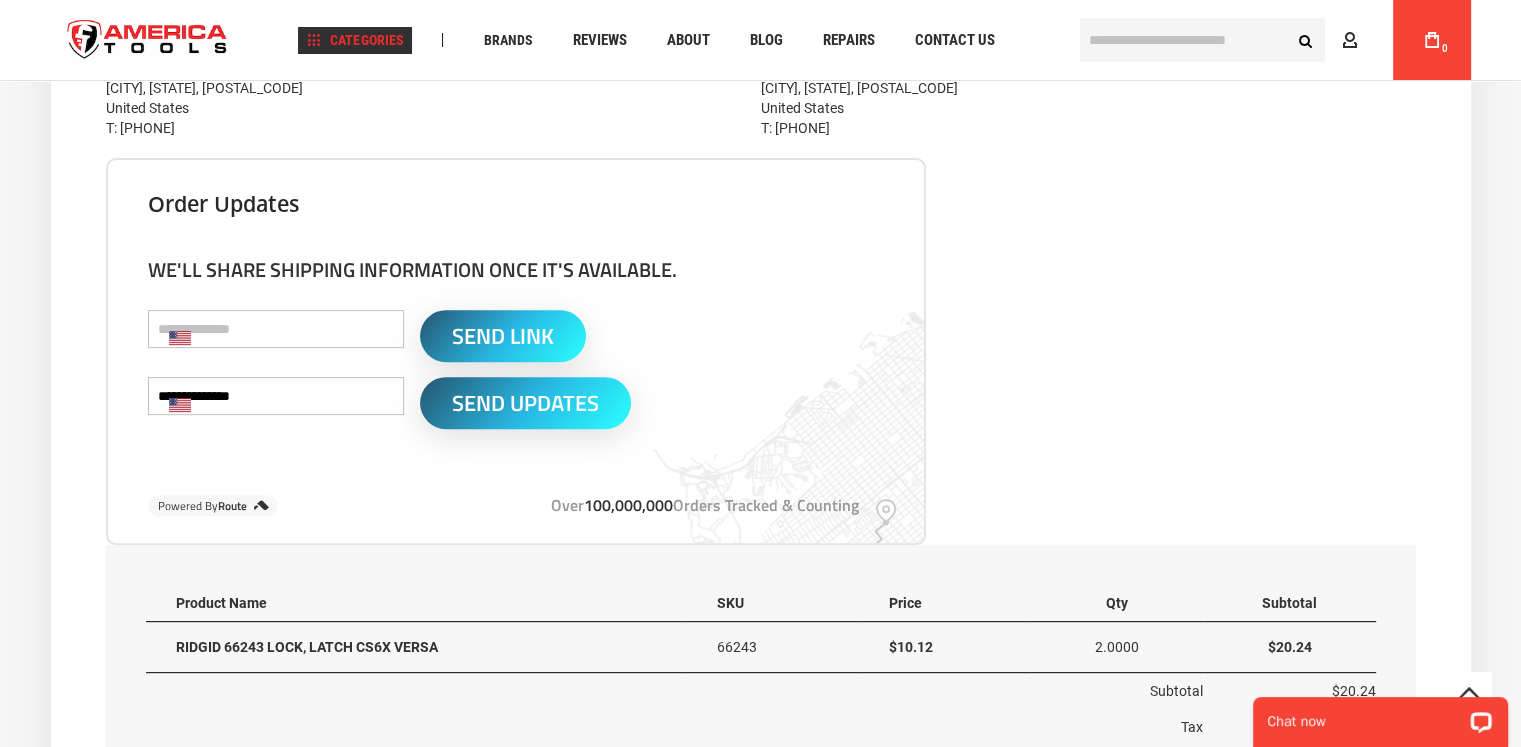 type on "**********" 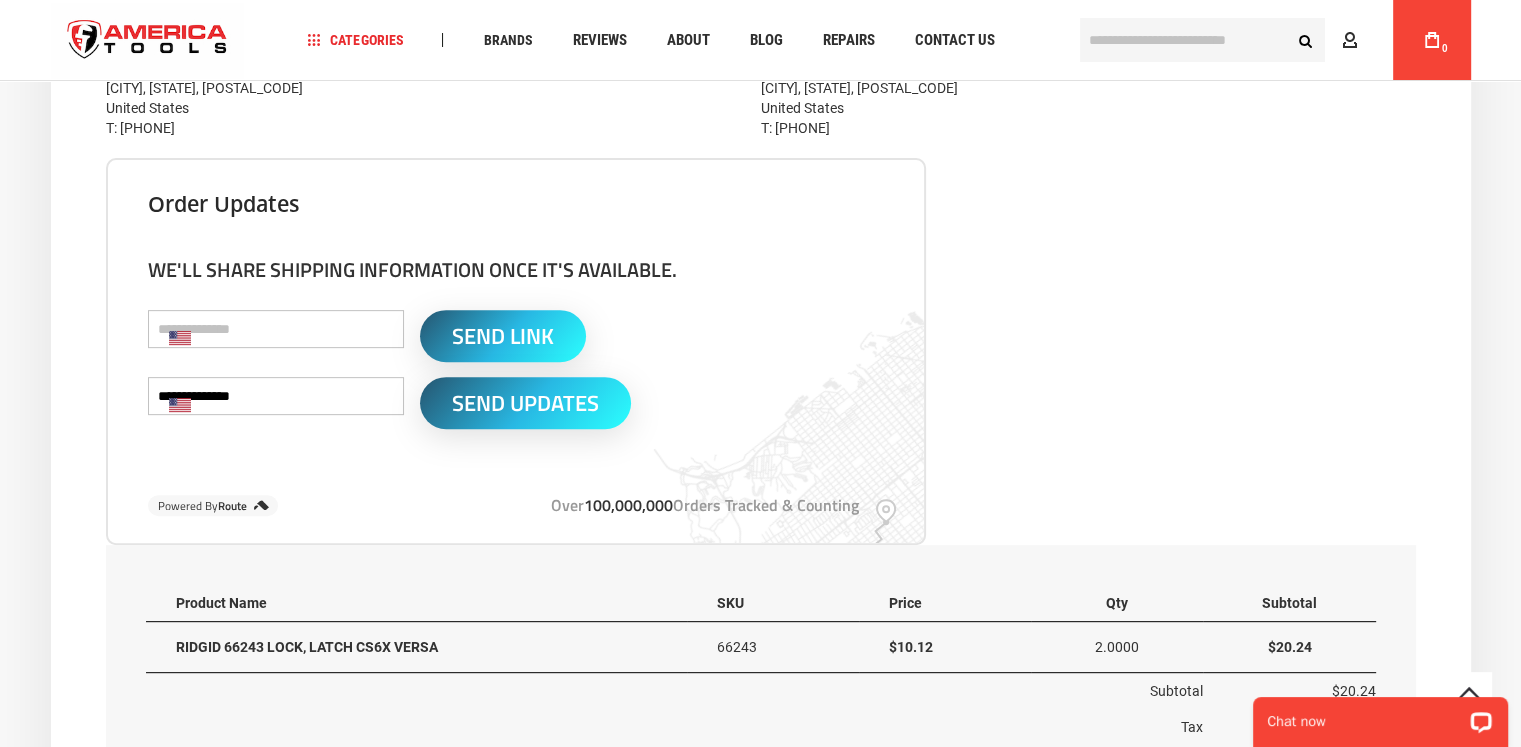 click on "Send Link" at bounding box center [516, 336] 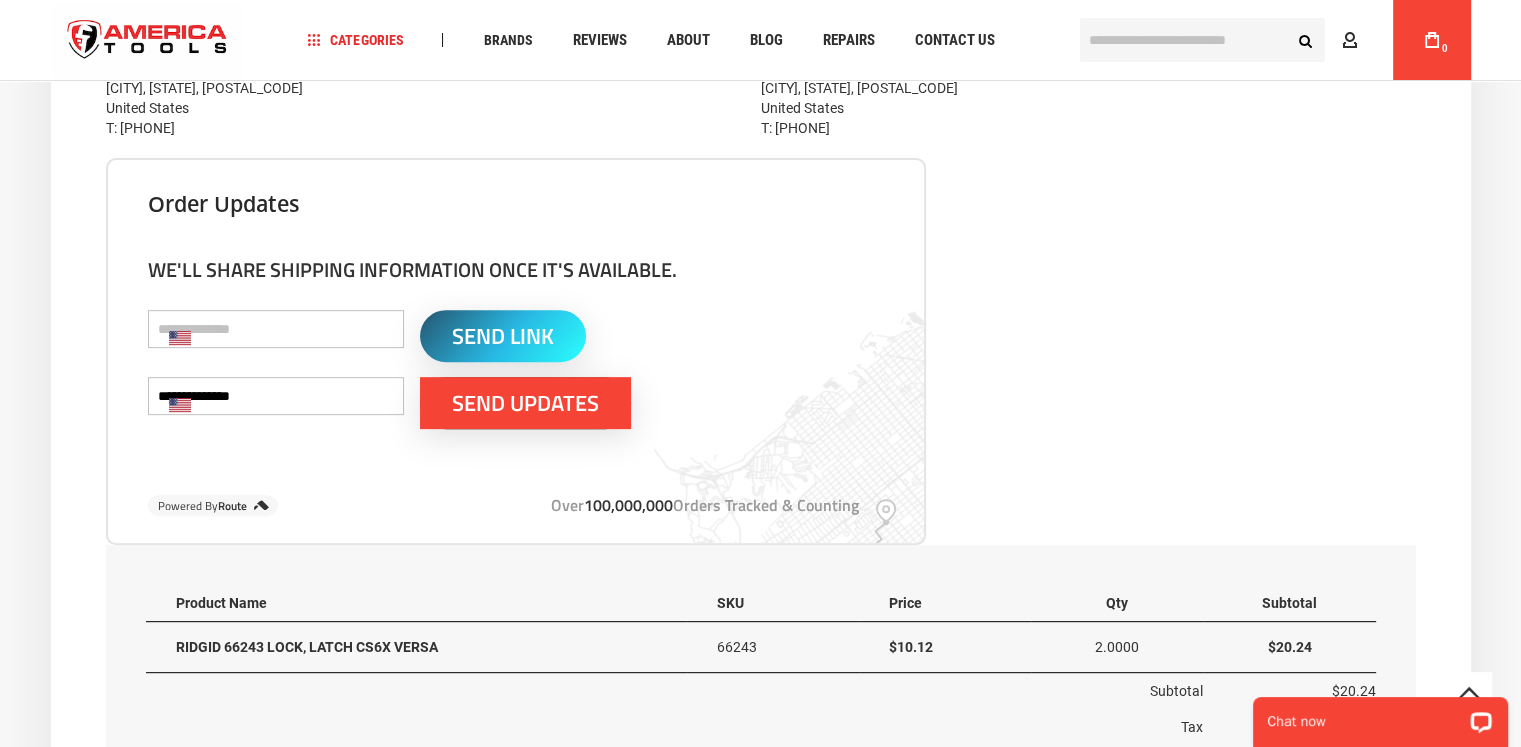 click on "Send Updates" at bounding box center (525, 403) 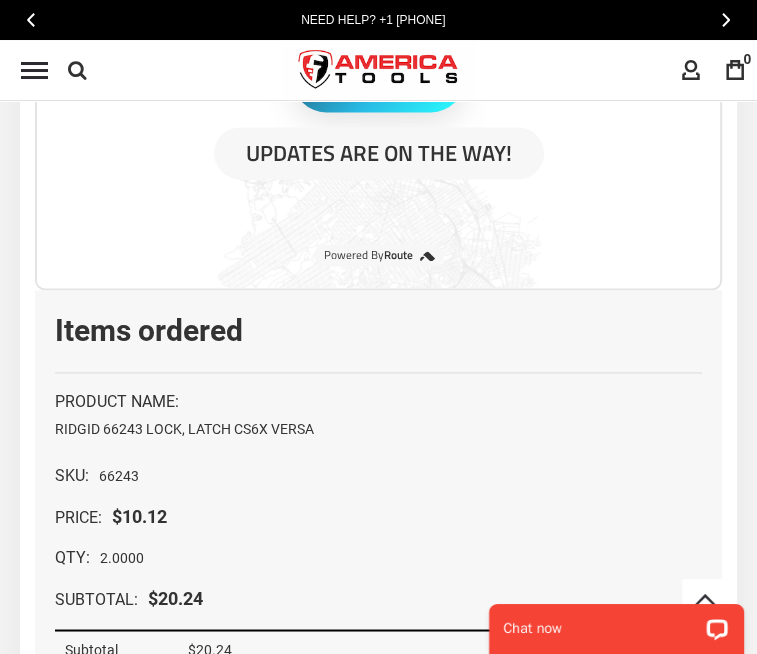 scroll, scrollTop: 1400, scrollLeft: 0, axis: vertical 